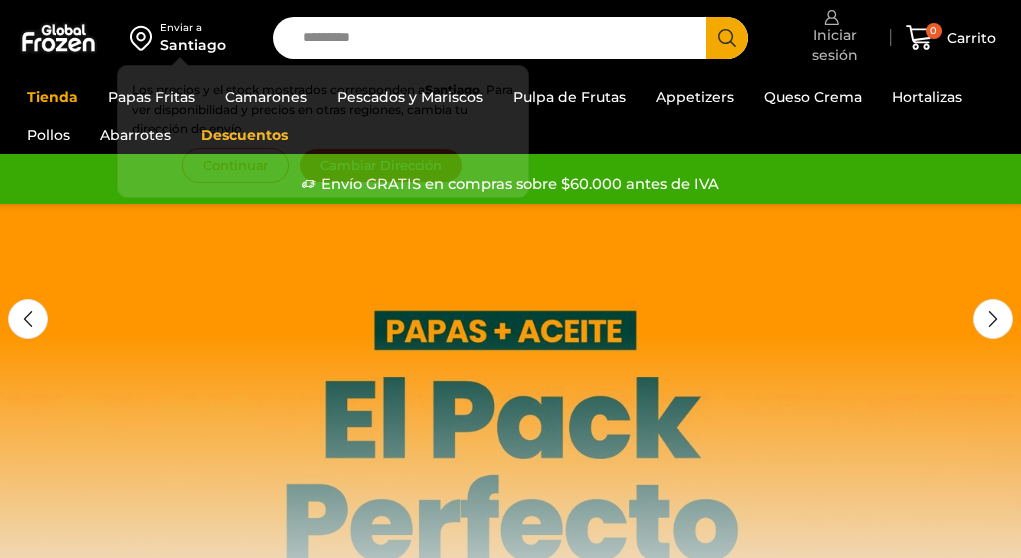 scroll, scrollTop: 0, scrollLeft: 0, axis: both 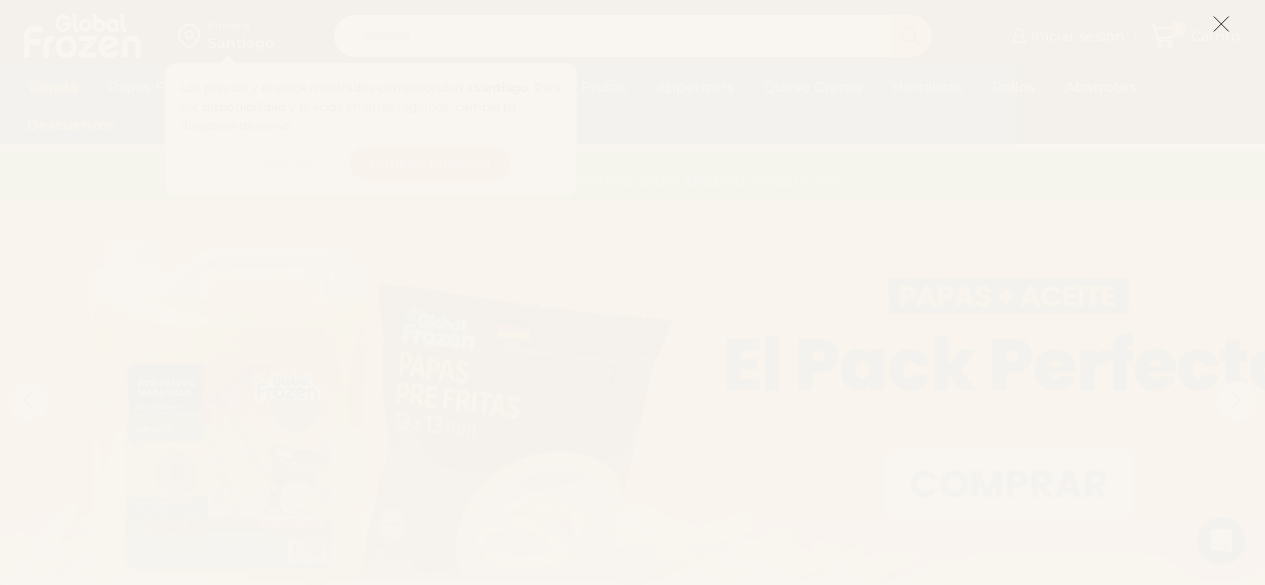click 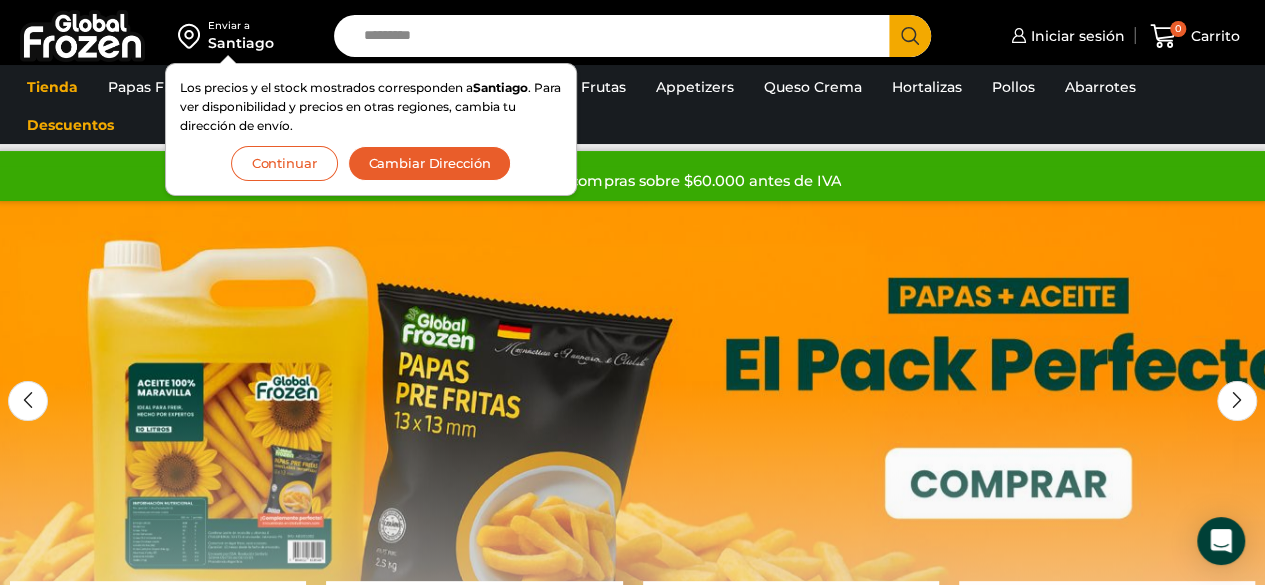 click on "Continuar" at bounding box center (284, 163) 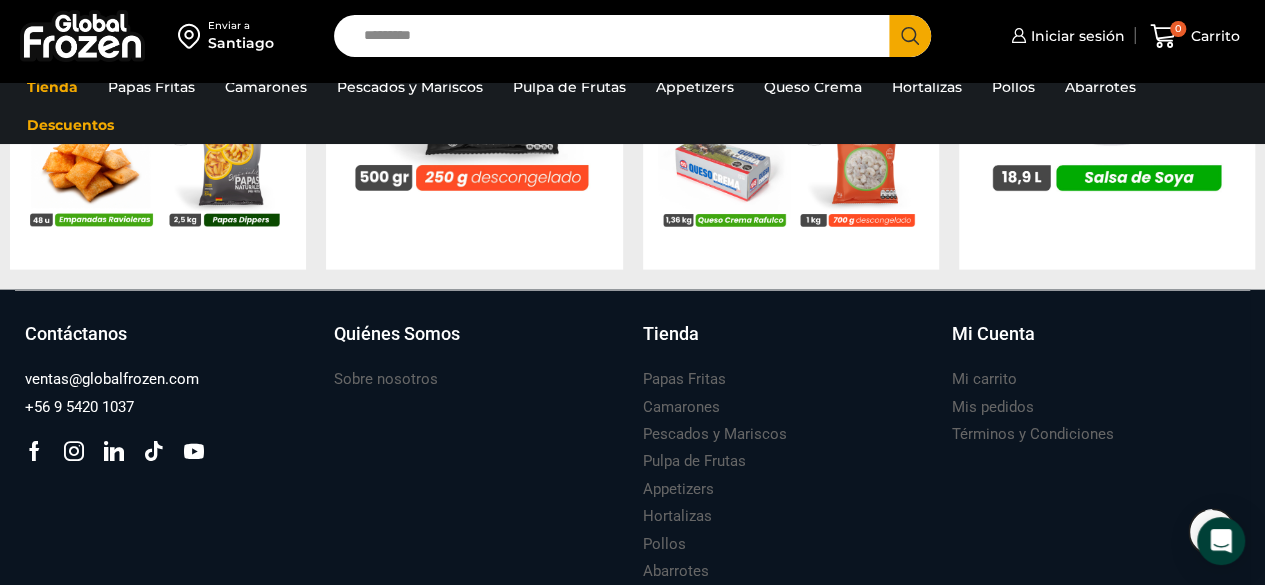 scroll, scrollTop: 2103, scrollLeft: 0, axis: vertical 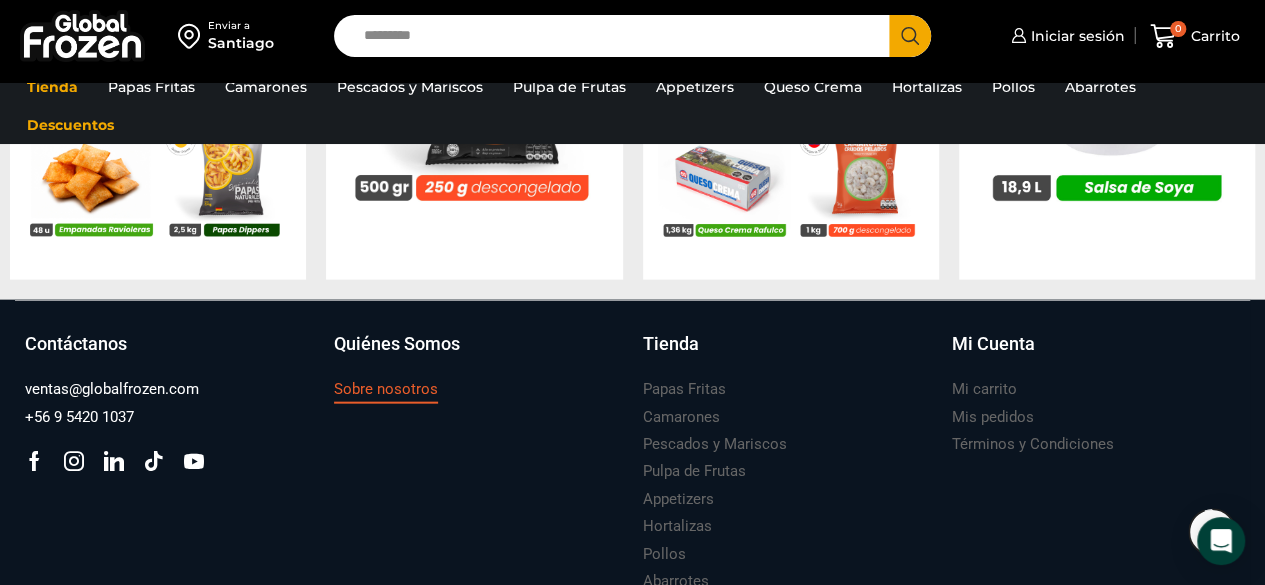 click on "Sobre nosotros" at bounding box center (386, 389) 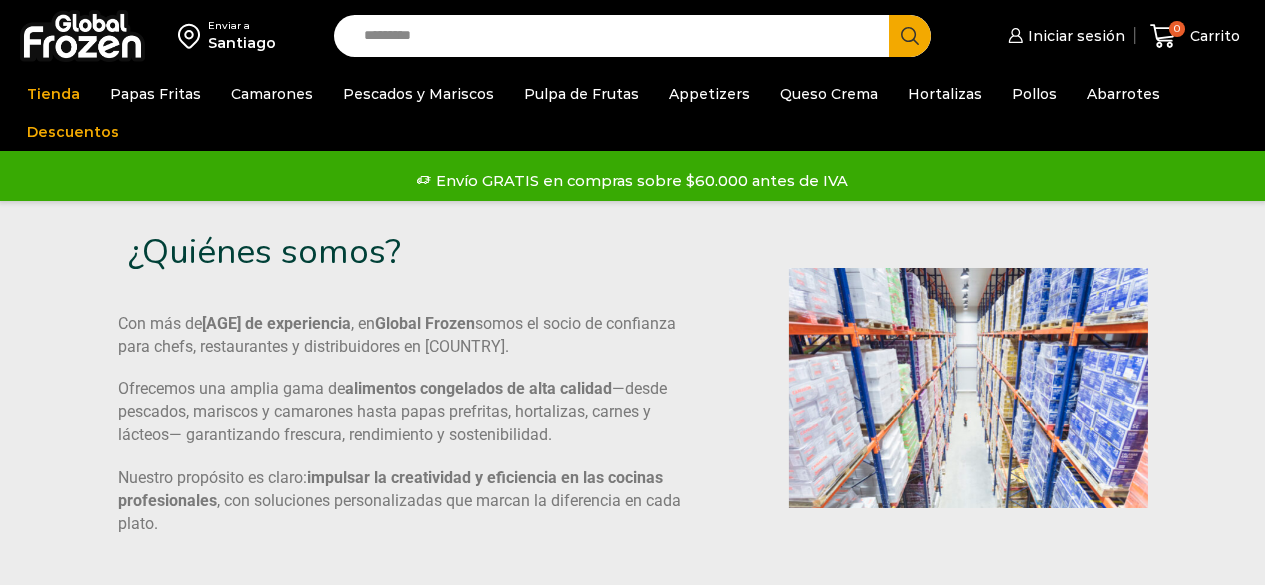 scroll, scrollTop: 0, scrollLeft: 0, axis: both 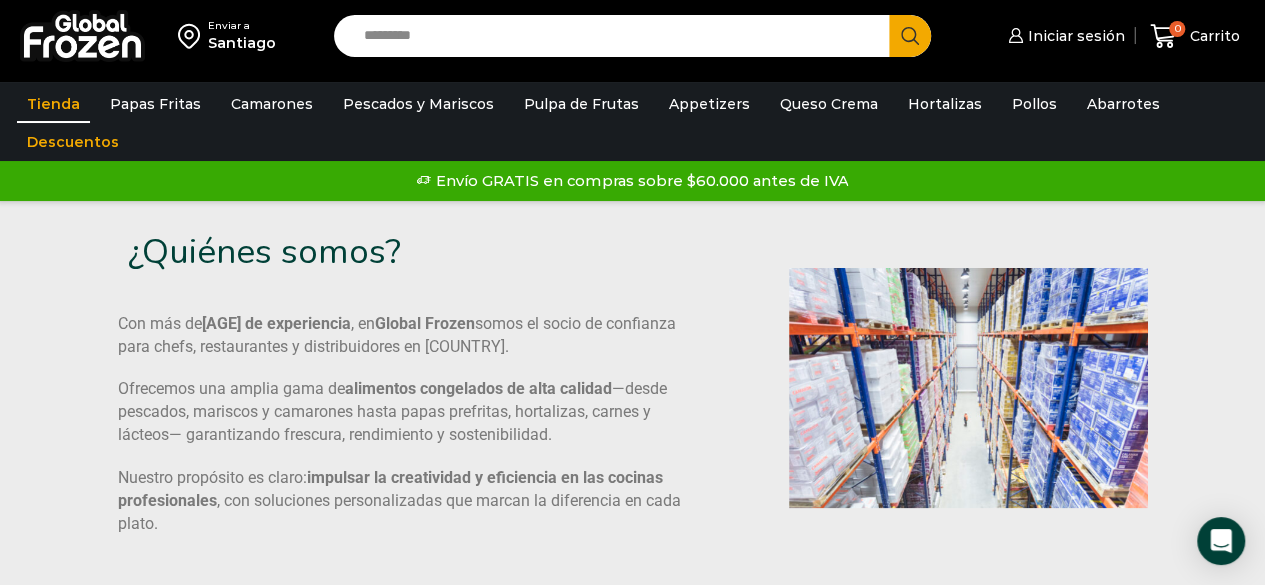 click on "Tienda" at bounding box center [53, 104] 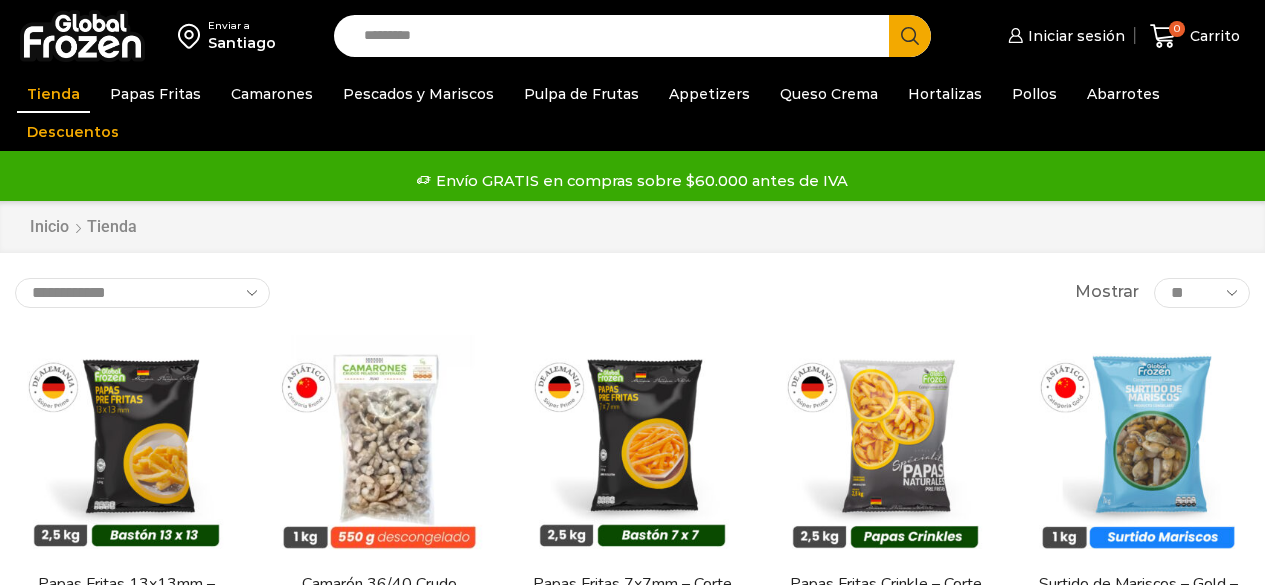 scroll, scrollTop: 0, scrollLeft: 0, axis: both 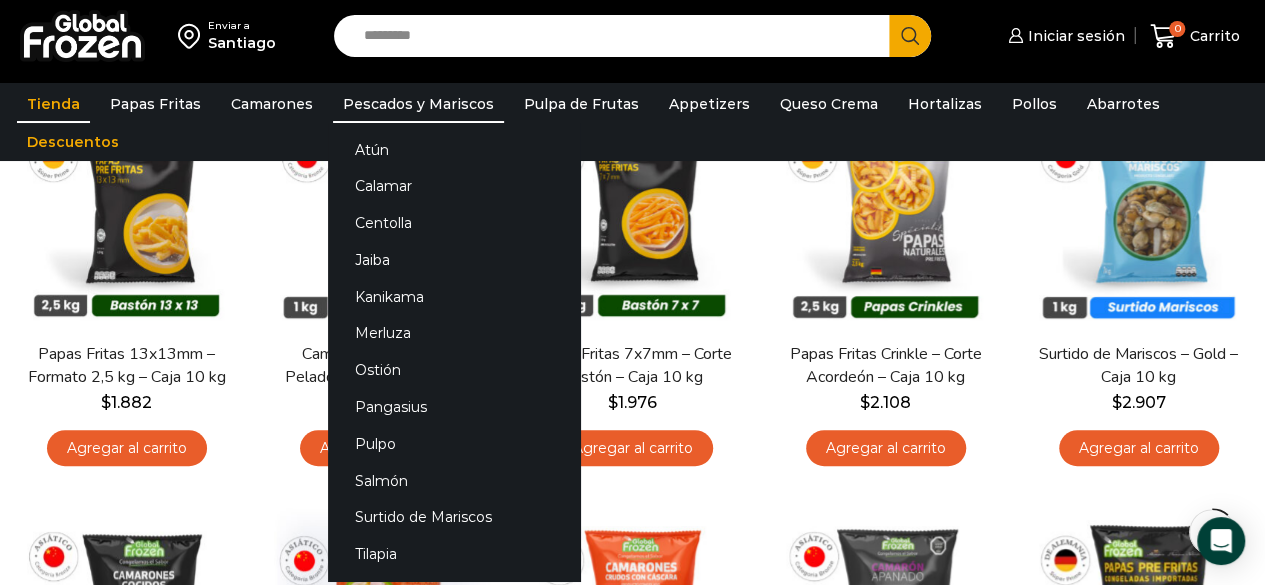 click on "Pescados y Mariscos" at bounding box center [418, 104] 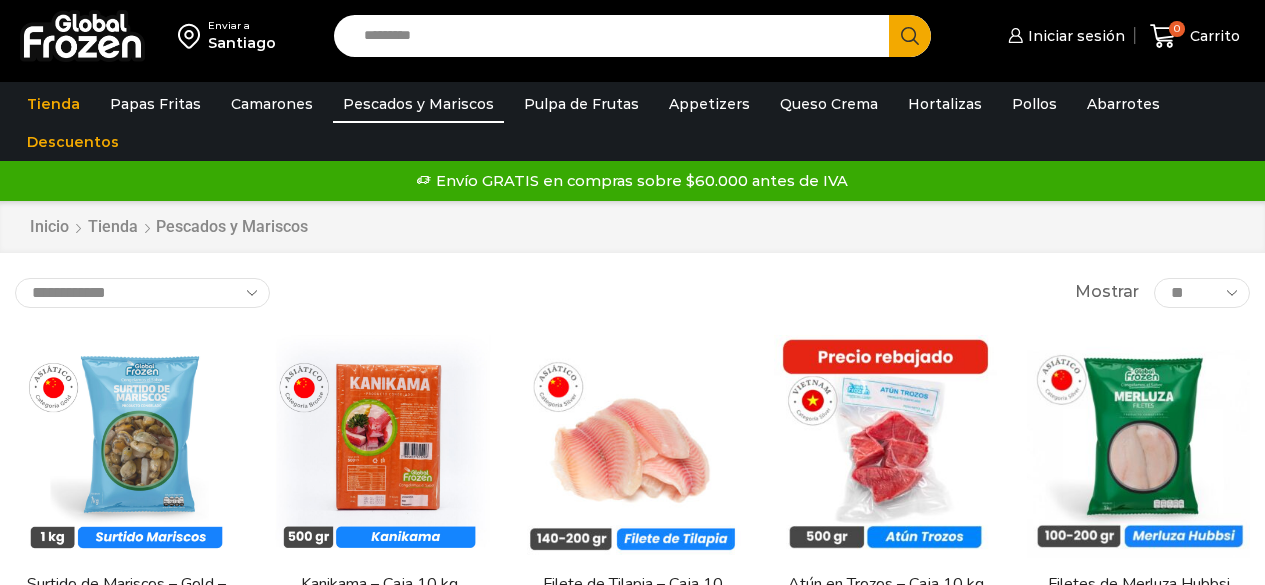scroll, scrollTop: 0, scrollLeft: 0, axis: both 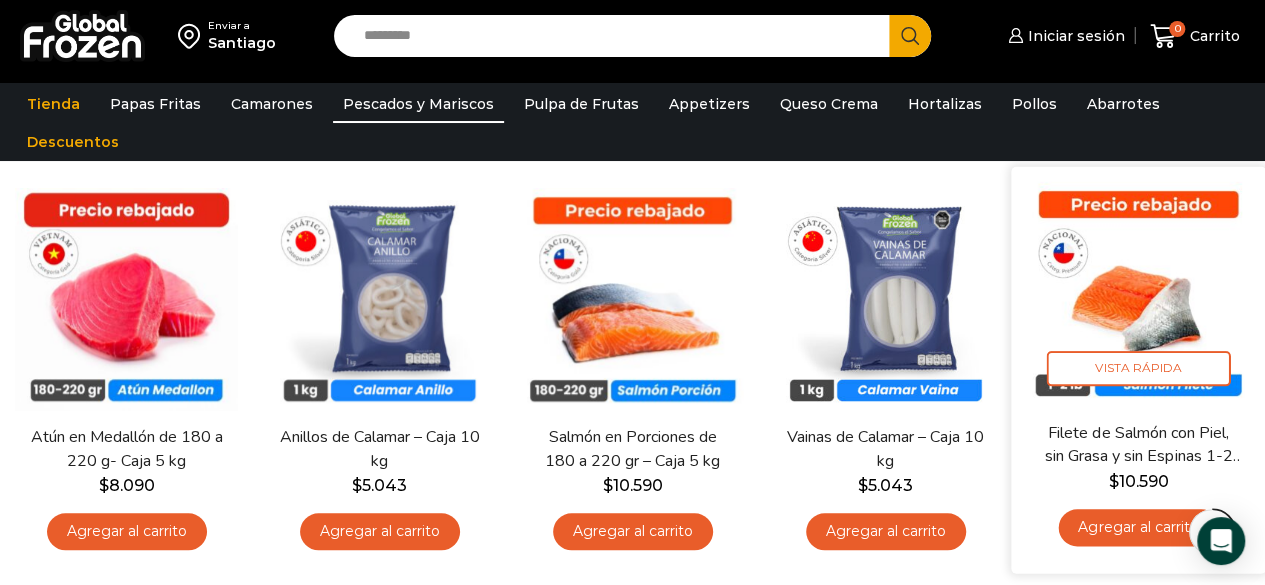 click at bounding box center (1138, 294) 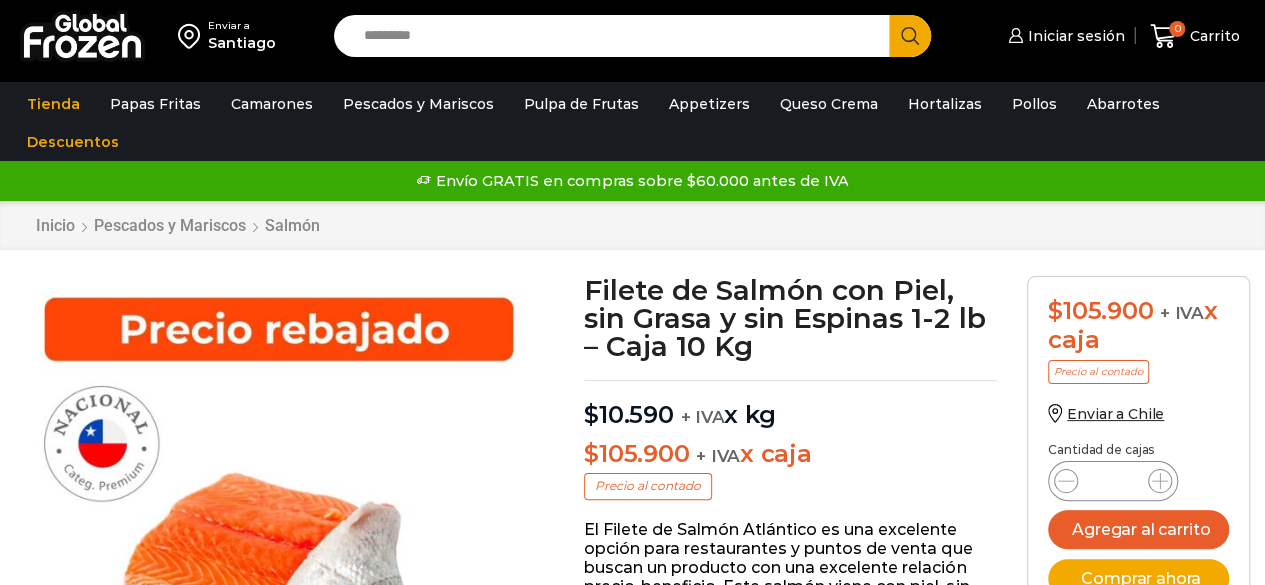 scroll, scrollTop: 1, scrollLeft: 0, axis: vertical 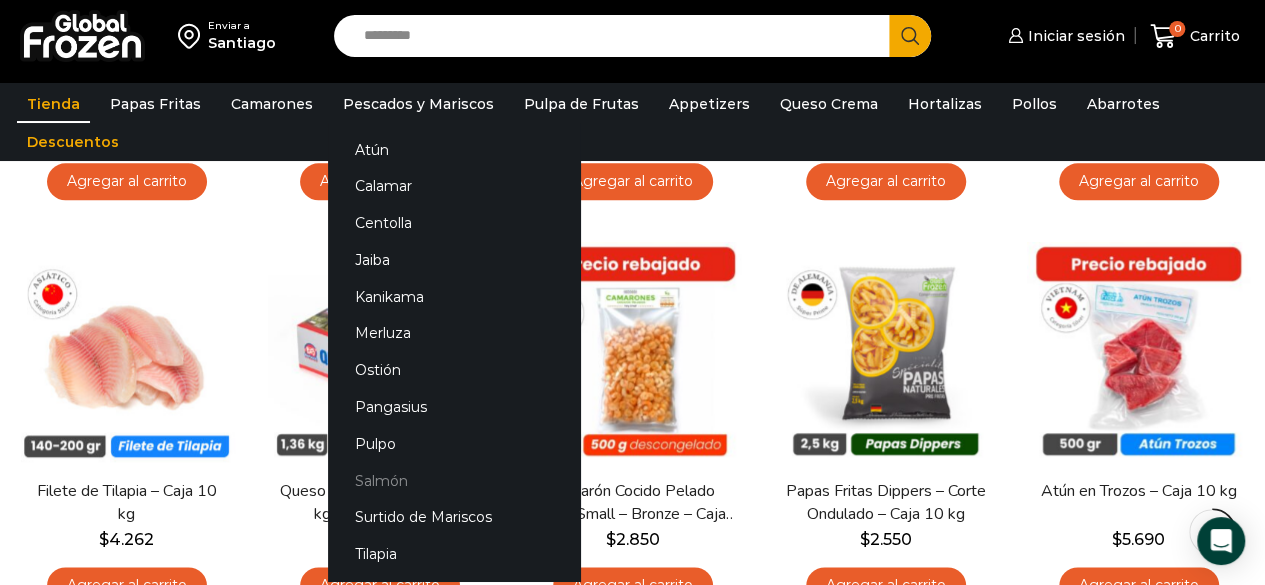 click on "Salmón" at bounding box center (454, 480) 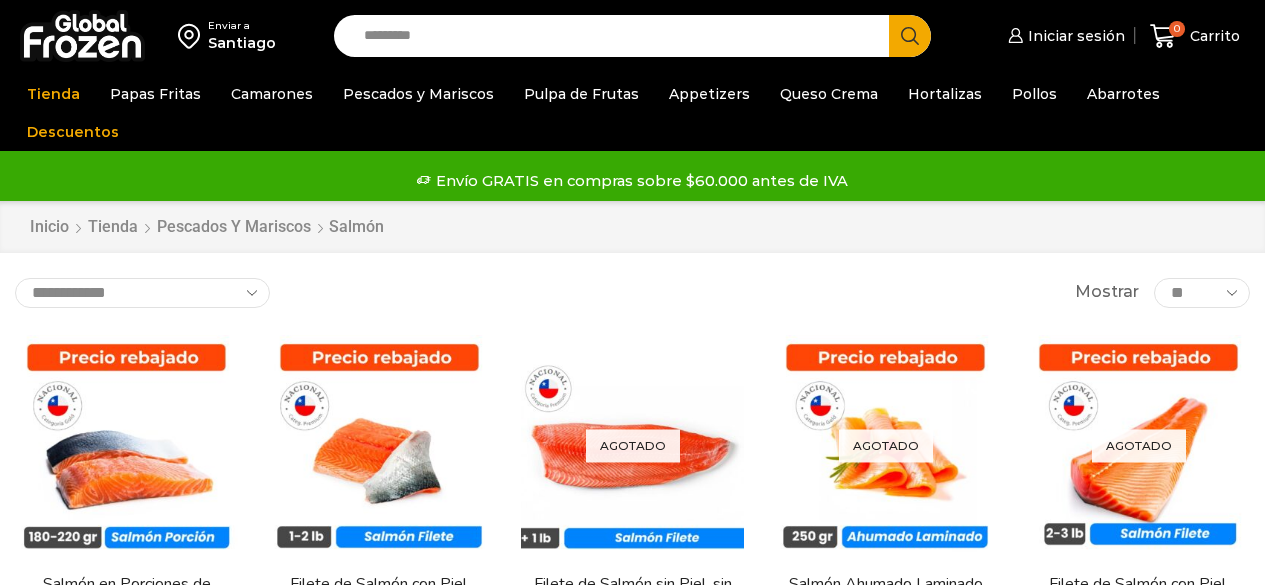 scroll, scrollTop: 0, scrollLeft: 0, axis: both 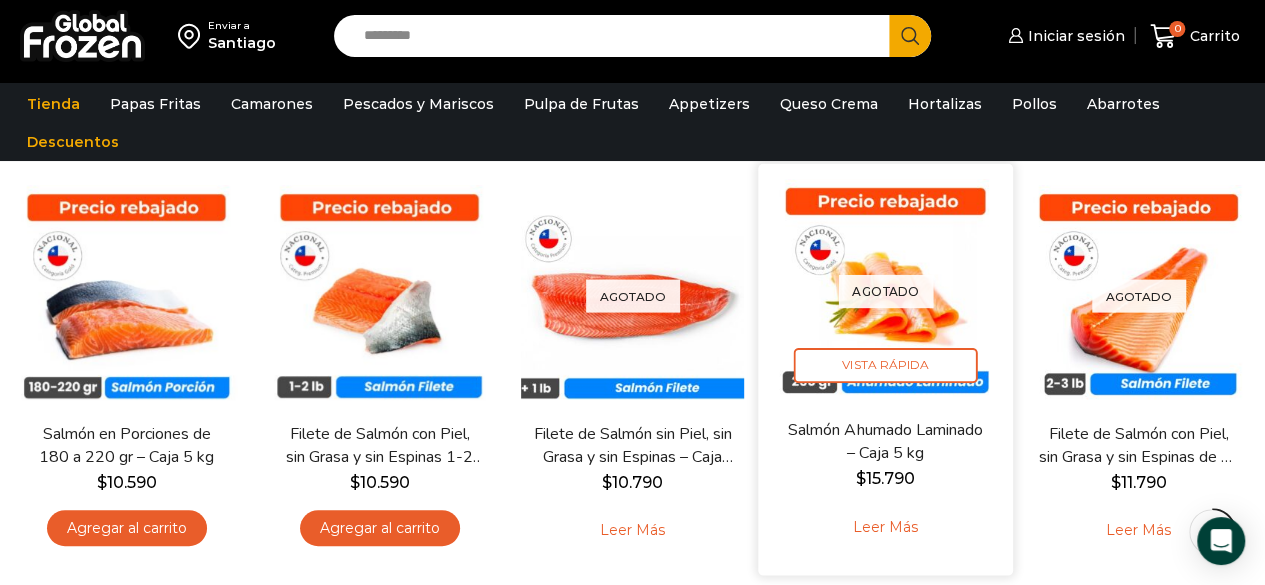 click at bounding box center [885, 290] 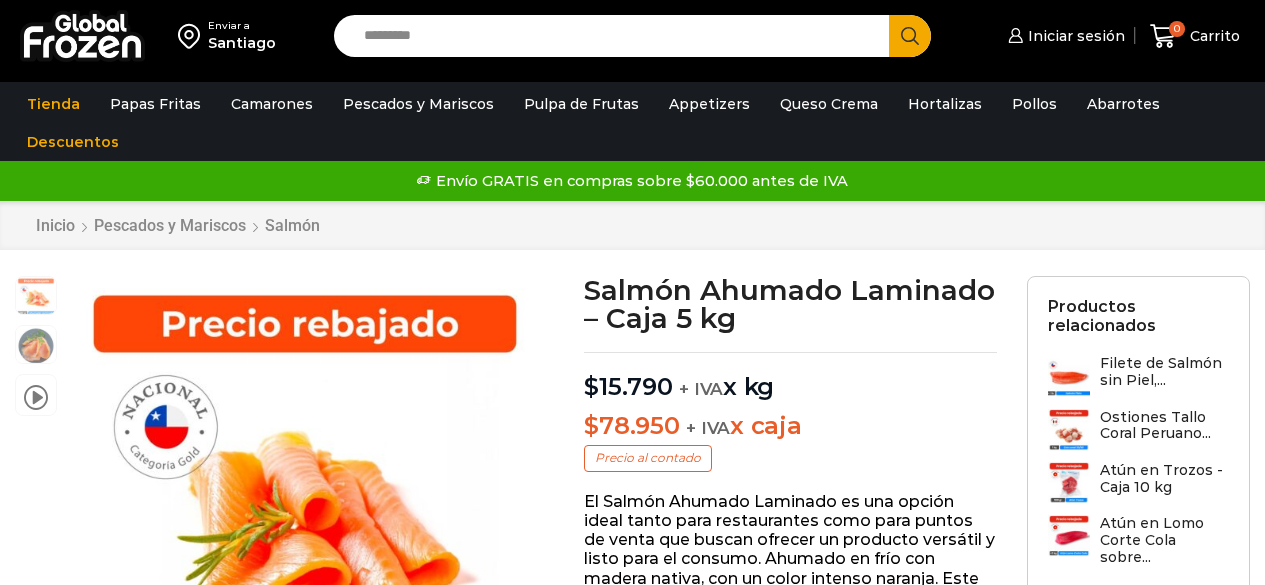 scroll, scrollTop: 1, scrollLeft: 0, axis: vertical 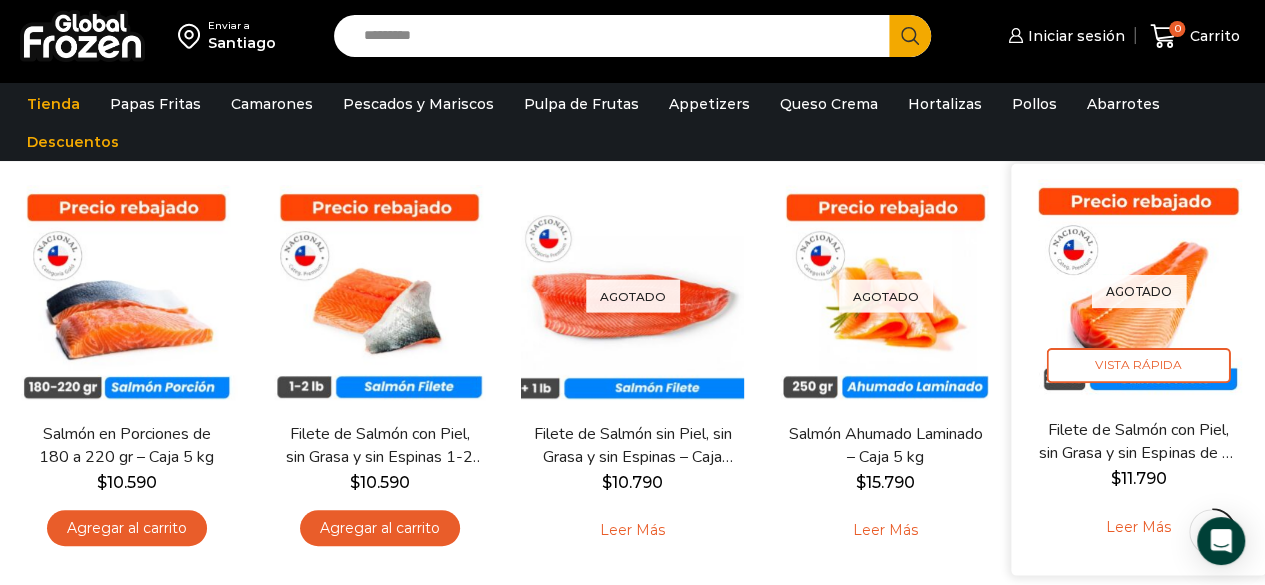 click at bounding box center (1138, 290) 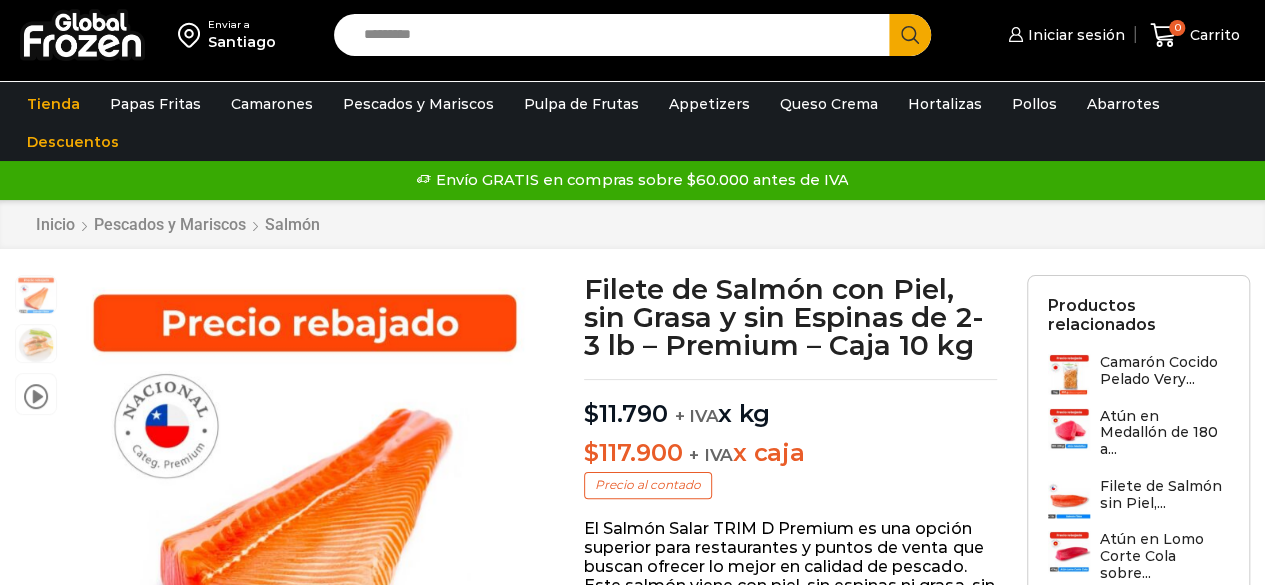 scroll, scrollTop: 0, scrollLeft: 0, axis: both 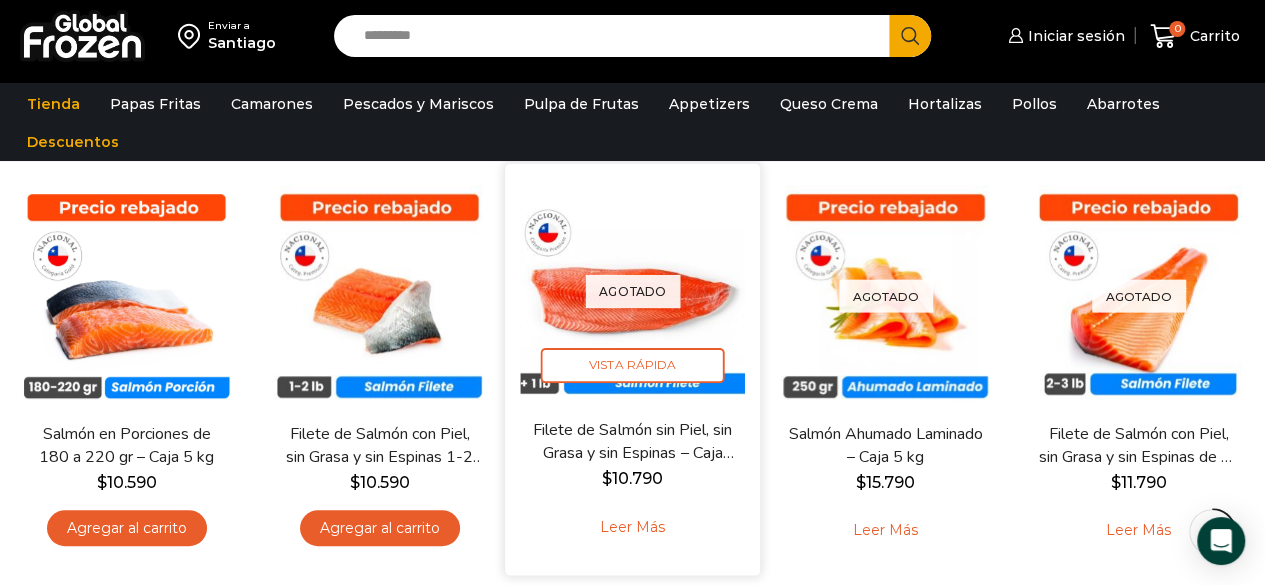 click on "Agotado
Vista Rápida" at bounding box center [632, 290] 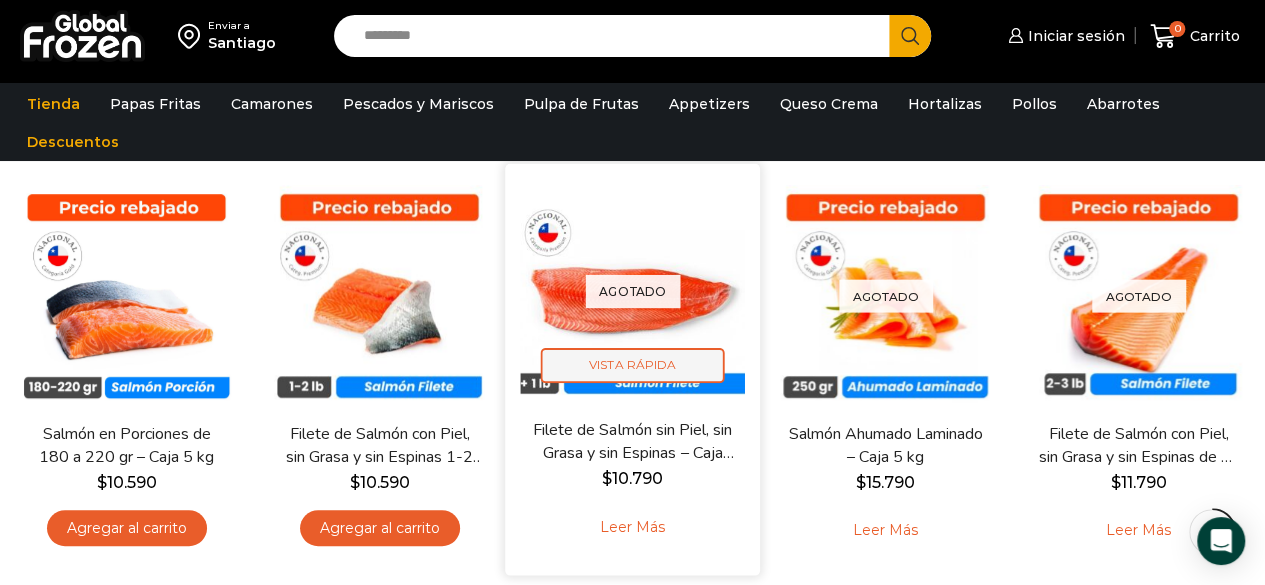 click on "Vista Rápida" at bounding box center (633, 364) 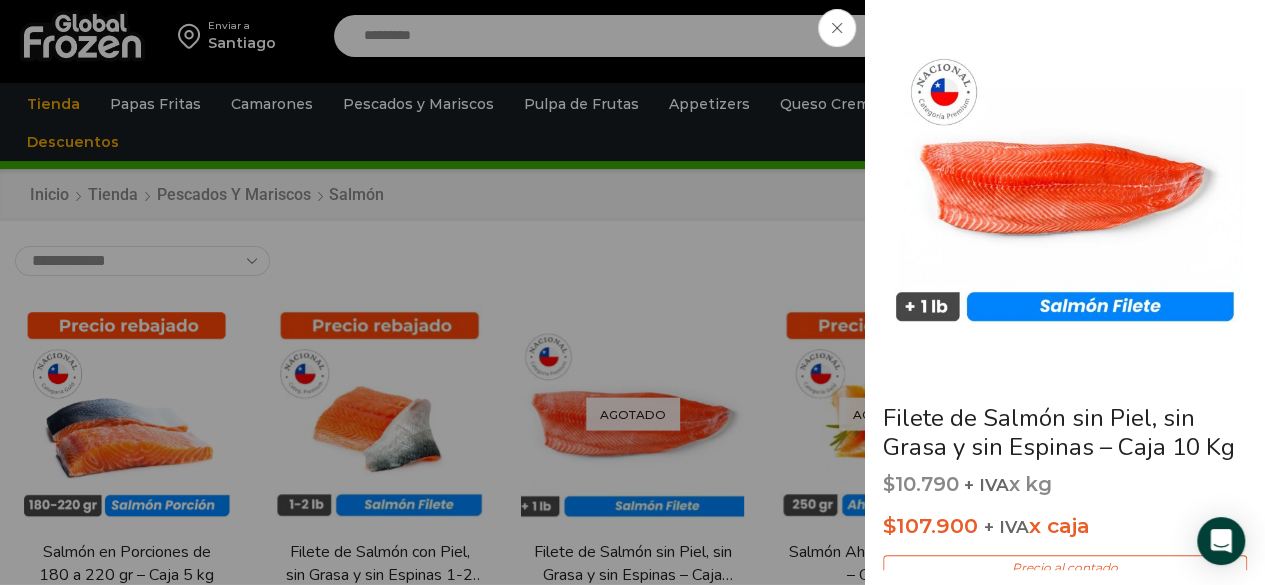 scroll, scrollTop: 0, scrollLeft: 0, axis: both 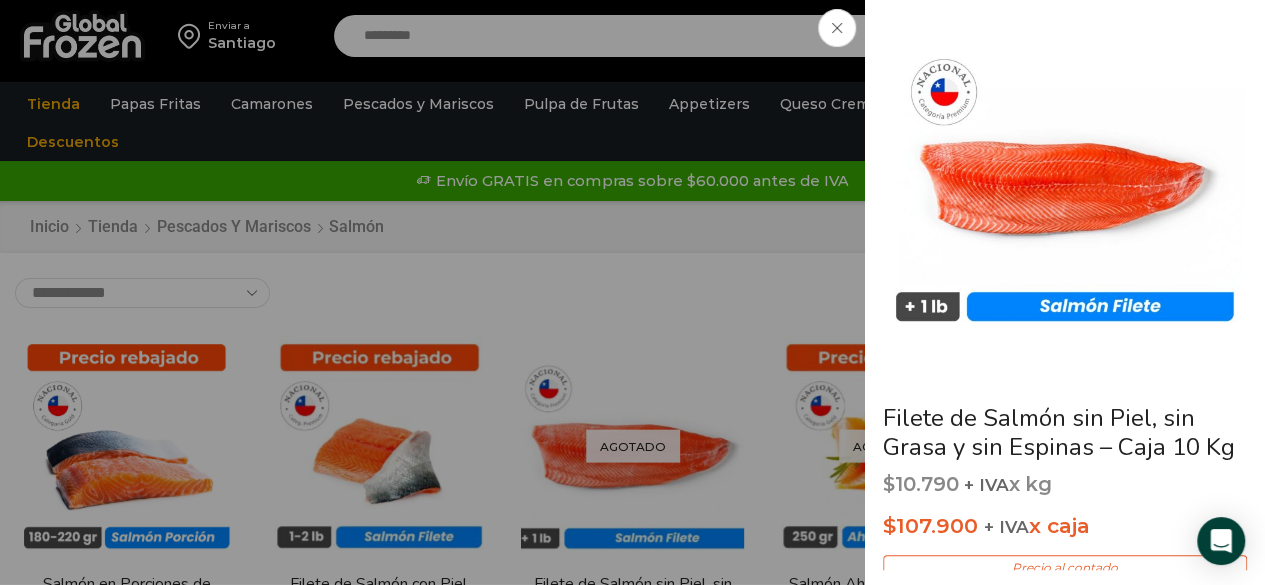 click on "Filete de Salmón sin Piel, sin Grasa y sin Espinas – Caja 10 Kg
$ 10.790   + IVA  x kg
$ 107.900   + IVA  x caja
Precio al contado
El Salmón Coho Premium es la opción ideal para restaurantes y puntos de venta que buscan eficiencia, rendimiento y calidad superior en tu cocina. Este filete viene sin piel, sin grasa y sin espinas, listo para su uso inmediato, optimizando tiempos de preparación y reduciendo desperdicios.
Su congelación individual (IVP) permite descongelar solo la cantidad necesaria, optimizando el control de inventario en cocinas de alta demanda.
SKU:  PM13001020
Categoría:  Salmón" at bounding box center [632, 0] 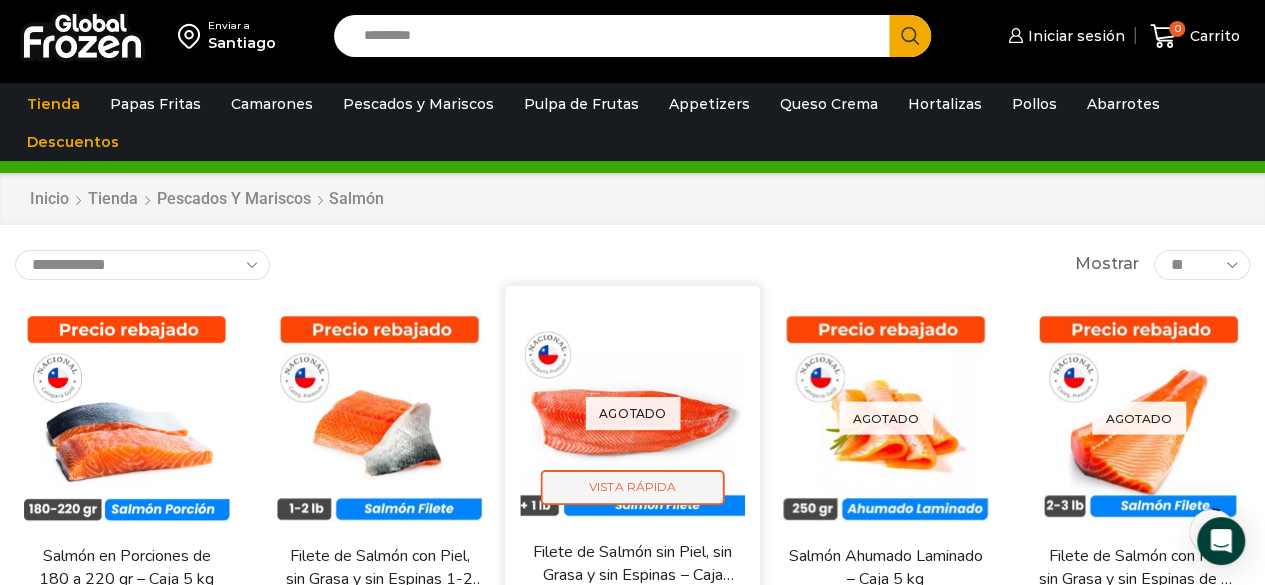 scroll, scrollTop: 40, scrollLeft: 0, axis: vertical 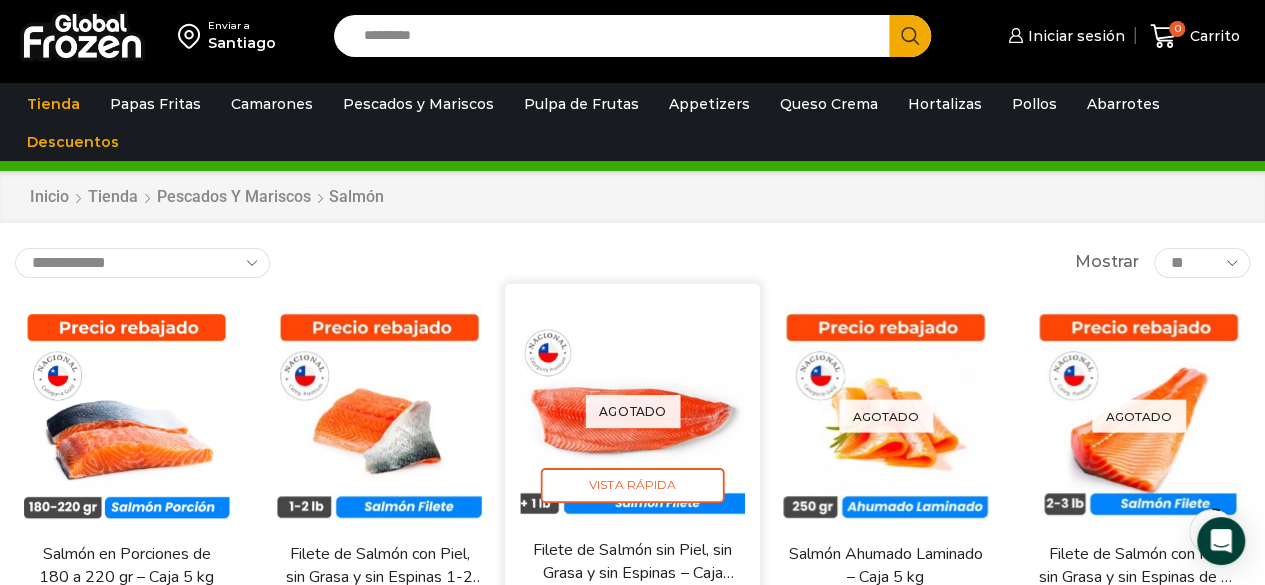 click on "Filete de Salmón sin Piel, sin Grasa y sin Espinas – Caja 10 Kg" at bounding box center (632, 561) 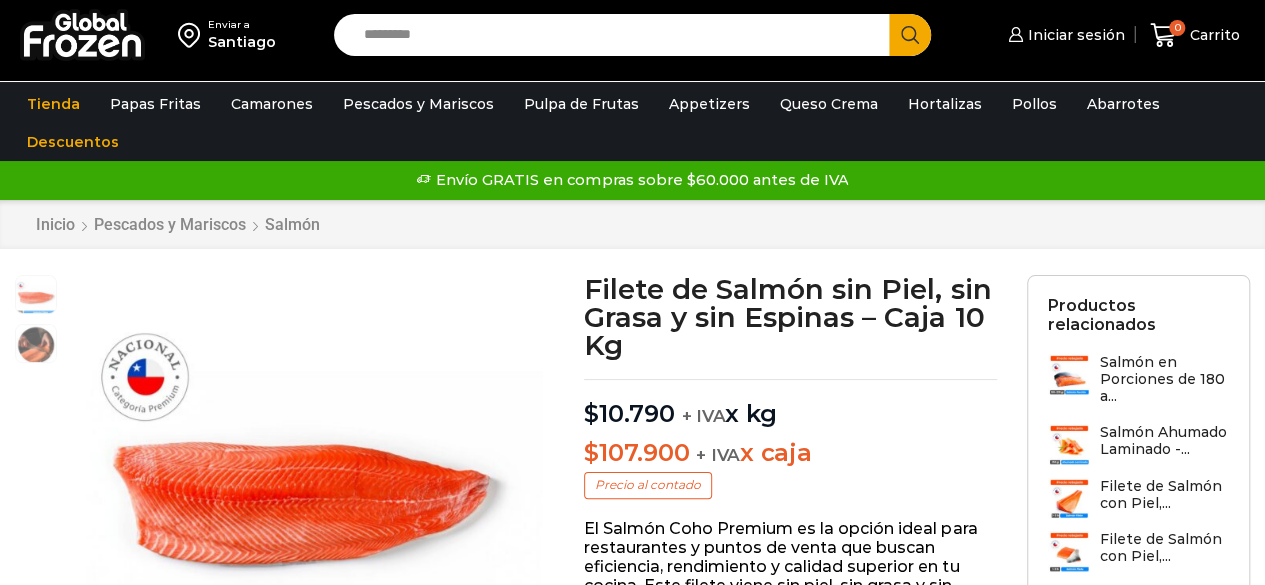 scroll, scrollTop: 1, scrollLeft: 0, axis: vertical 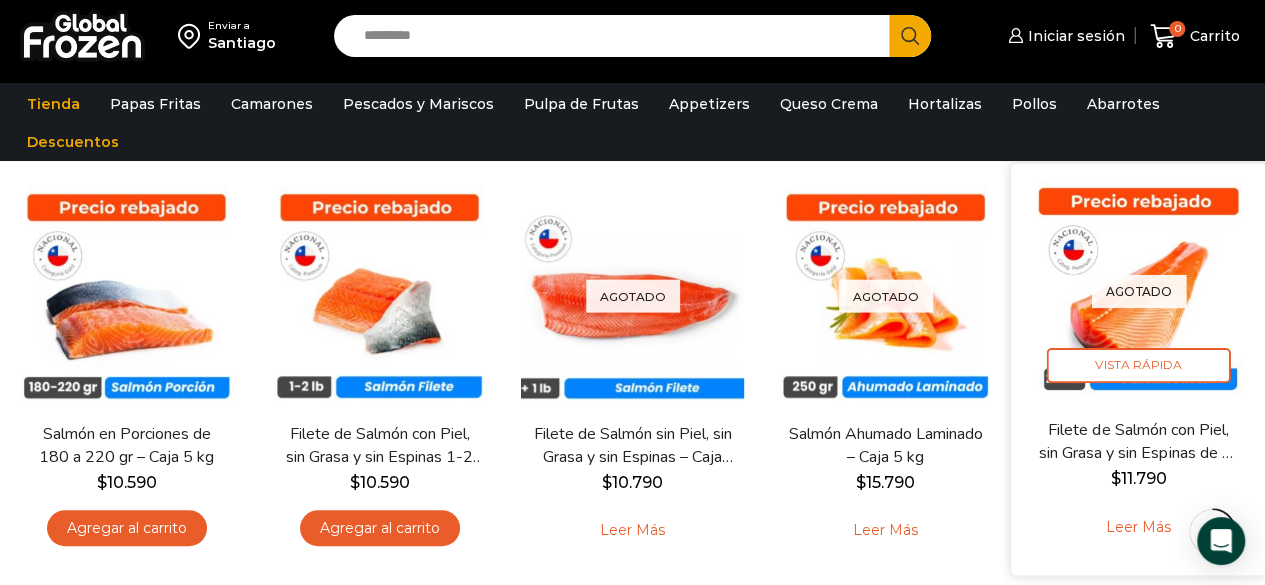 click at bounding box center (1138, 290) 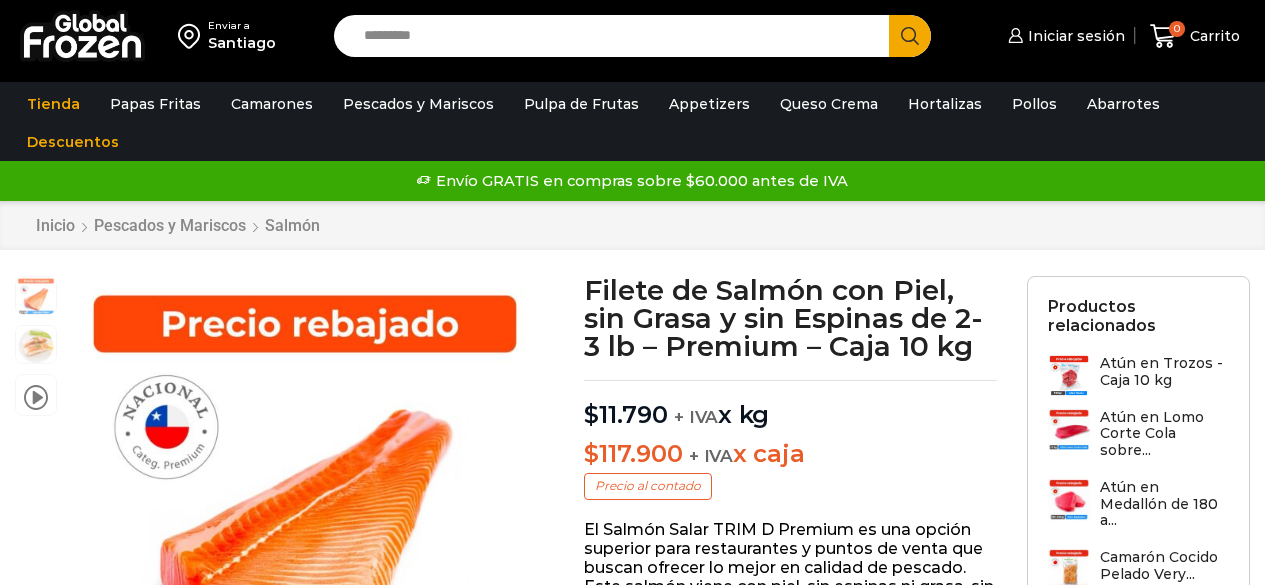 scroll, scrollTop: 0, scrollLeft: 0, axis: both 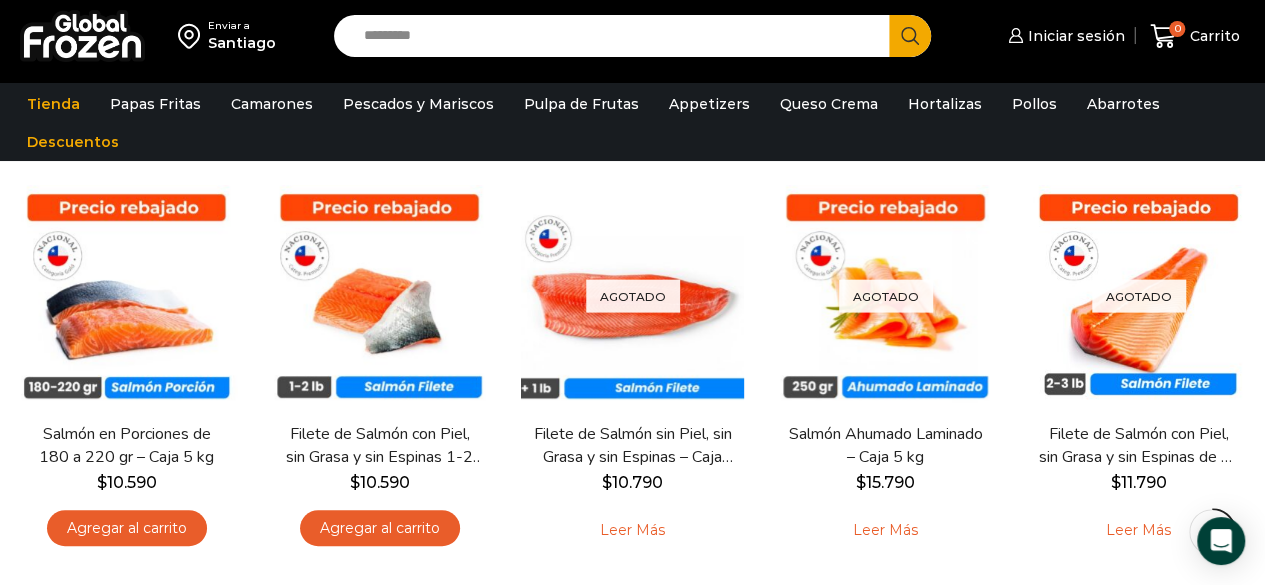click at bounding box center (193, 36) 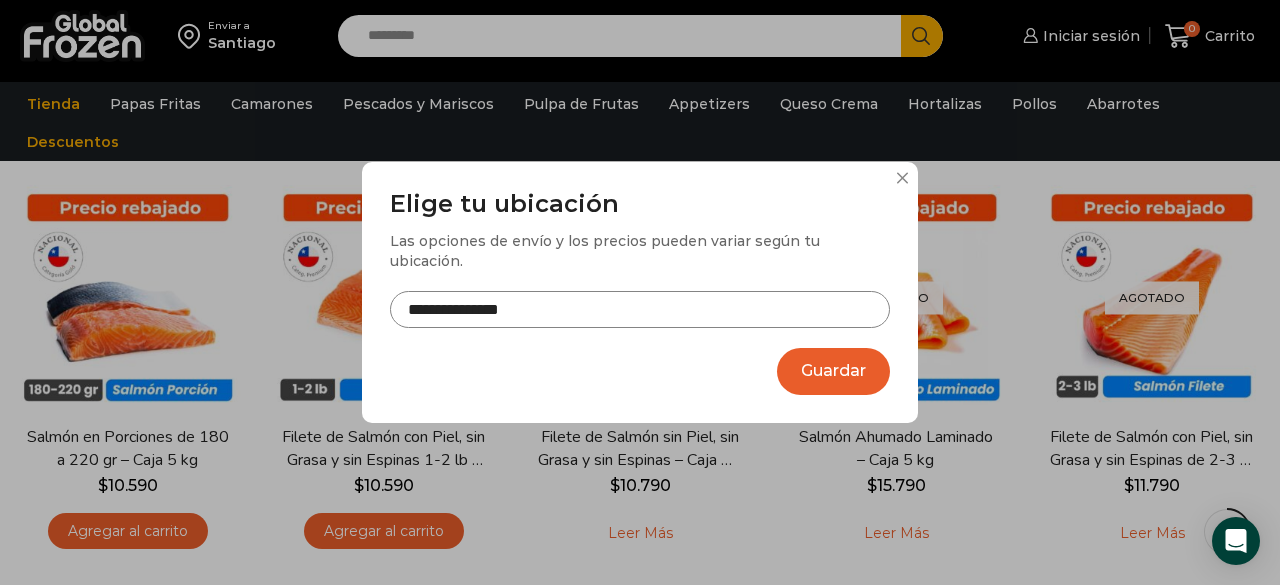 click on "**********" at bounding box center (640, 292) 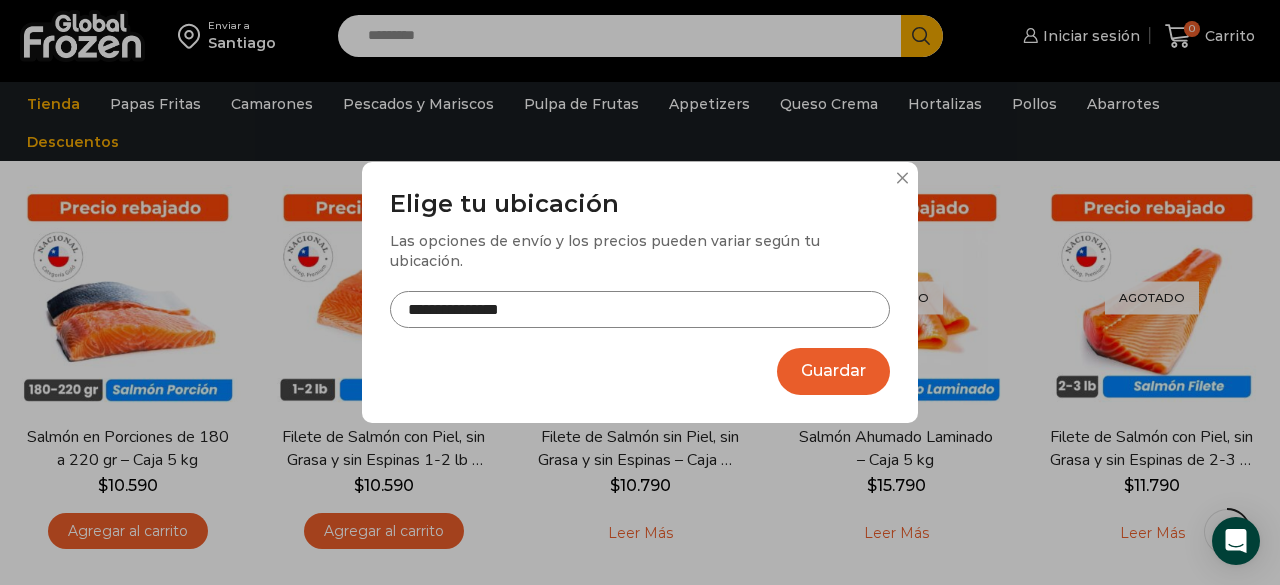 click at bounding box center [902, 178] 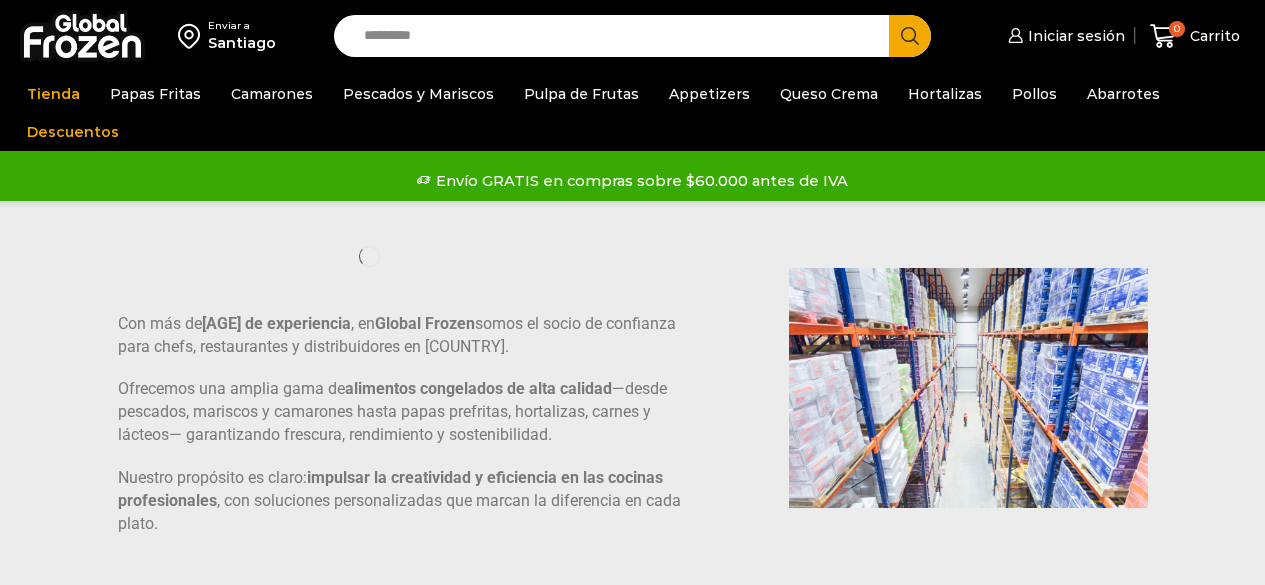 scroll, scrollTop: 0, scrollLeft: 0, axis: both 